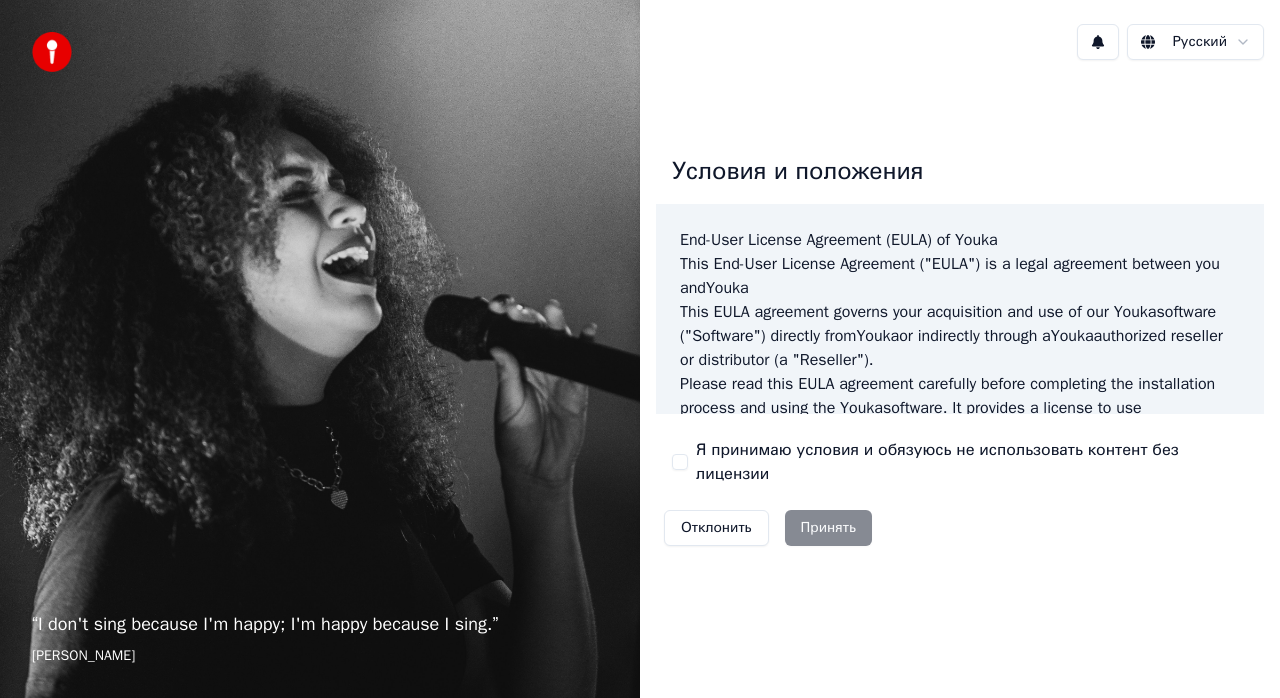 scroll, scrollTop: 0, scrollLeft: 0, axis: both 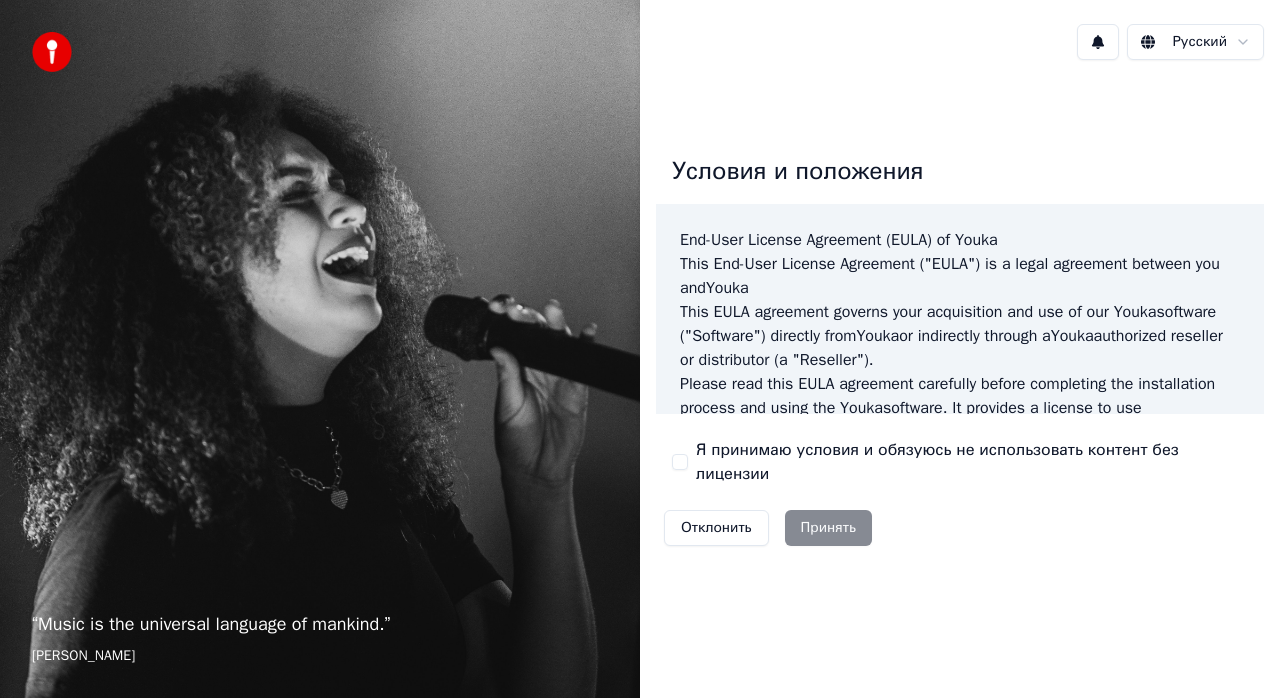 click on "Отклонить Принять" at bounding box center [768, 528] 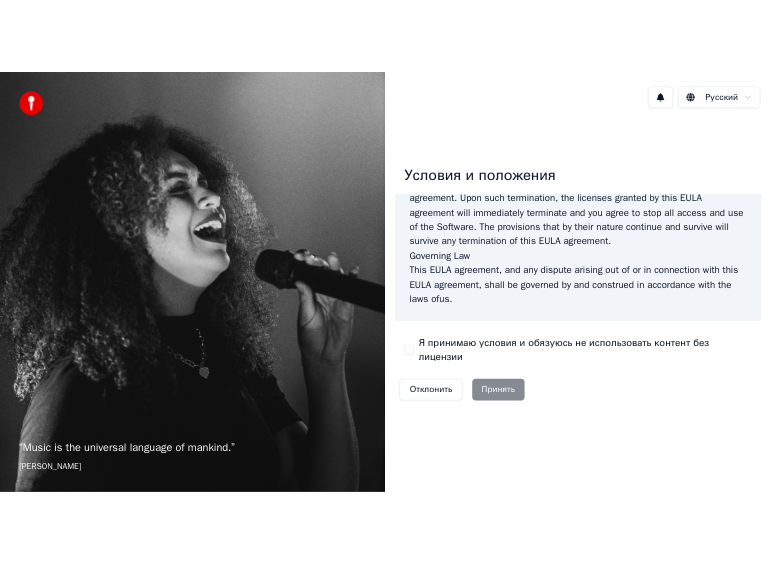 scroll, scrollTop: 1446, scrollLeft: 0, axis: vertical 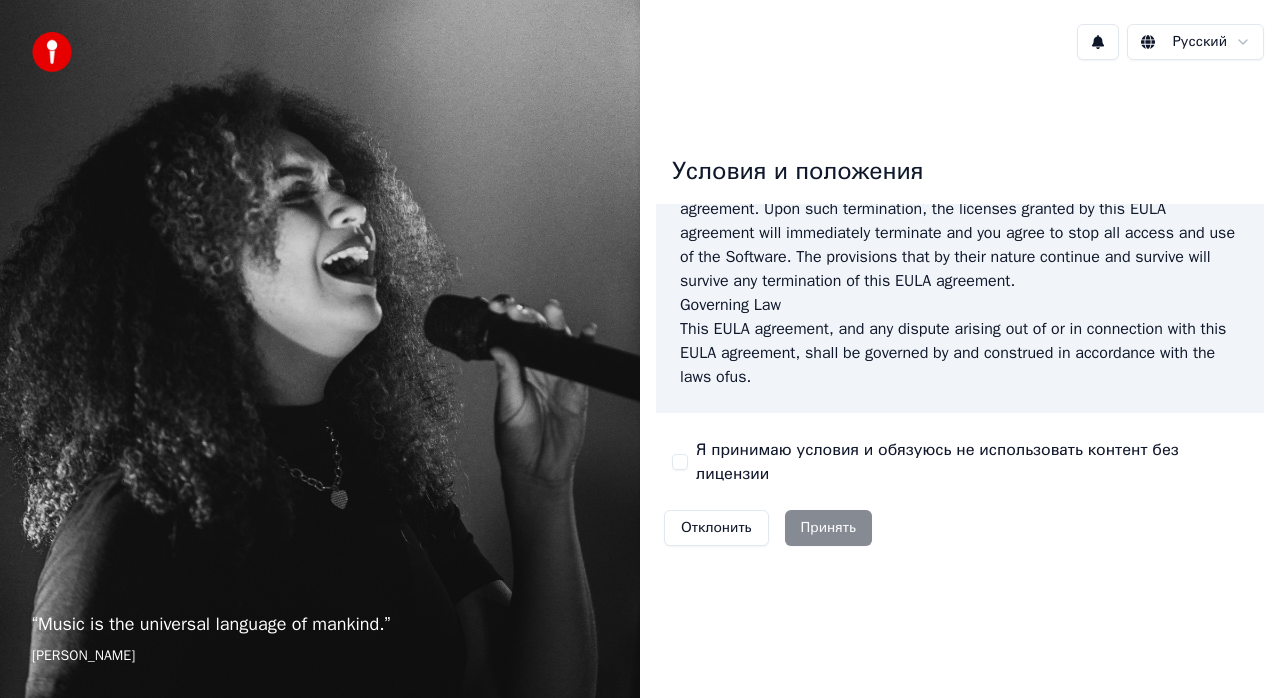 click on "Я принимаю условия и обязуюсь не использовать контент без лицензии" at bounding box center [960, 462] 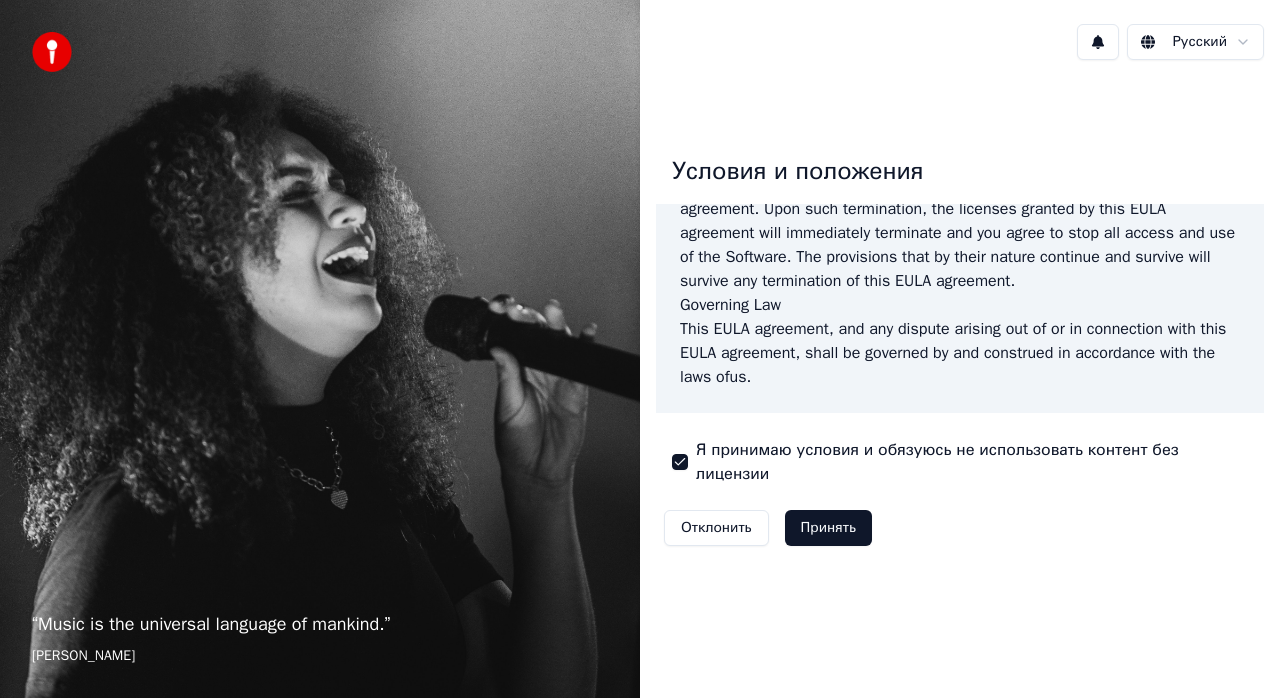click on "Принять" at bounding box center (828, 528) 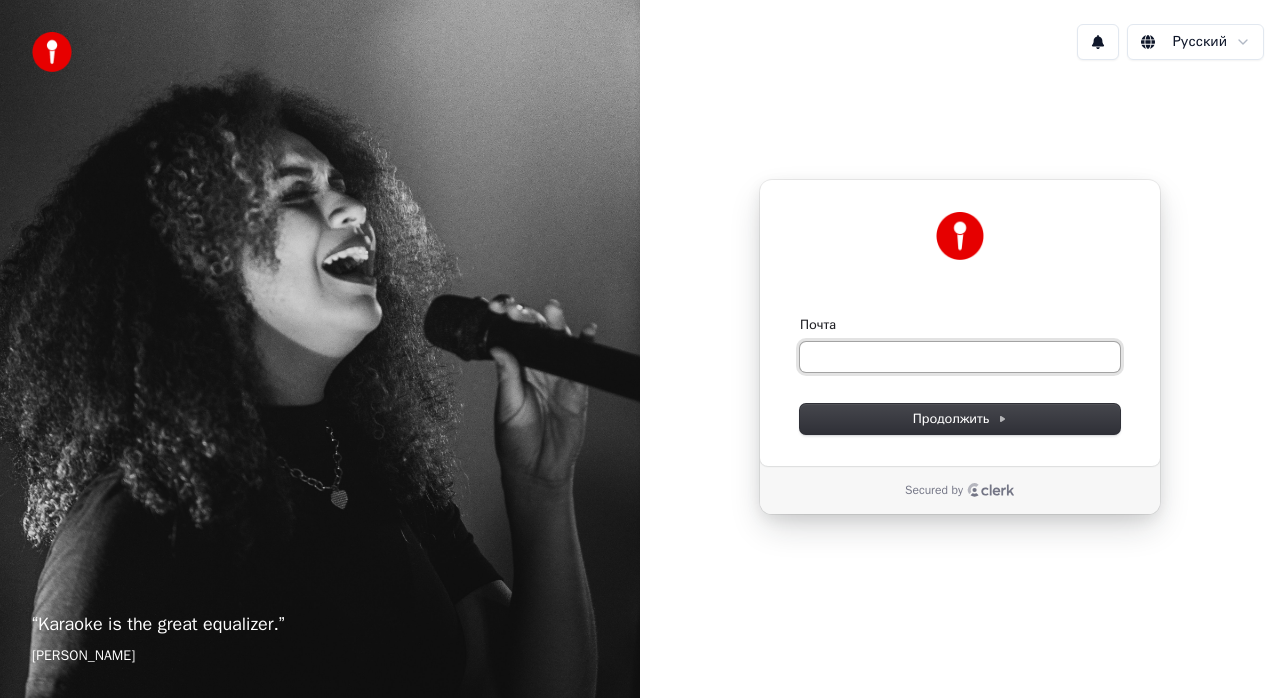 click on "Почта" at bounding box center [960, 357] 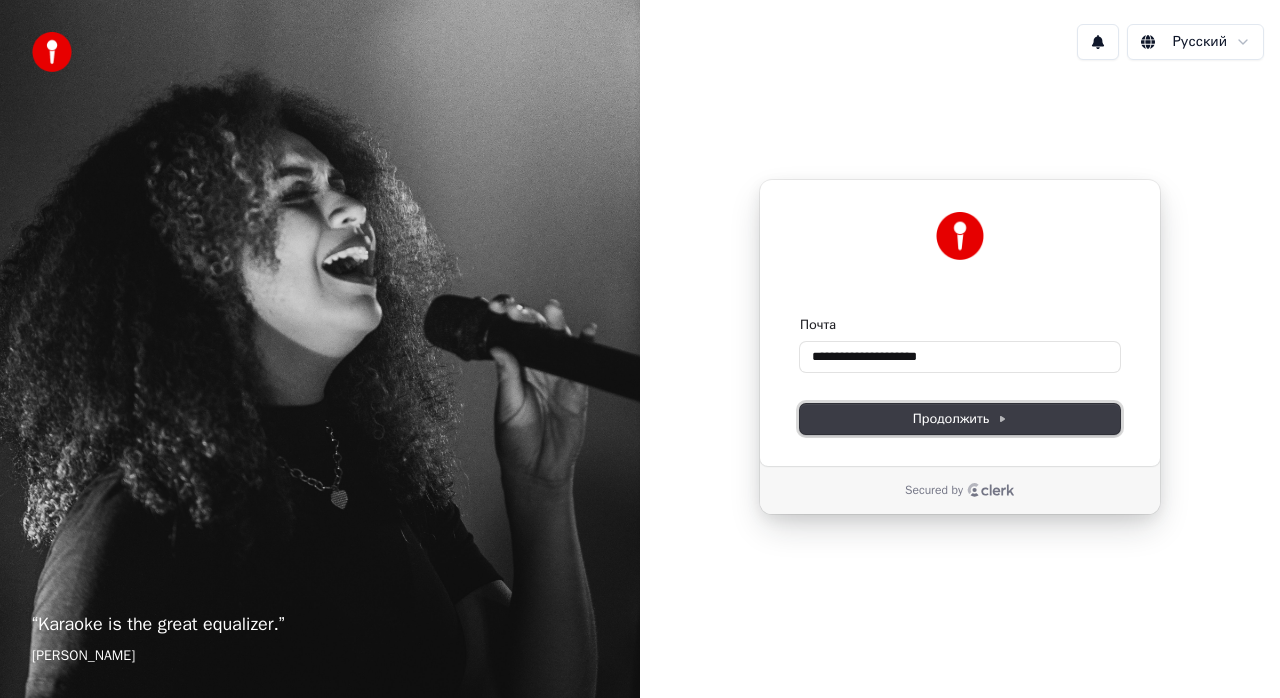click on "Продолжить" at bounding box center (960, 419) 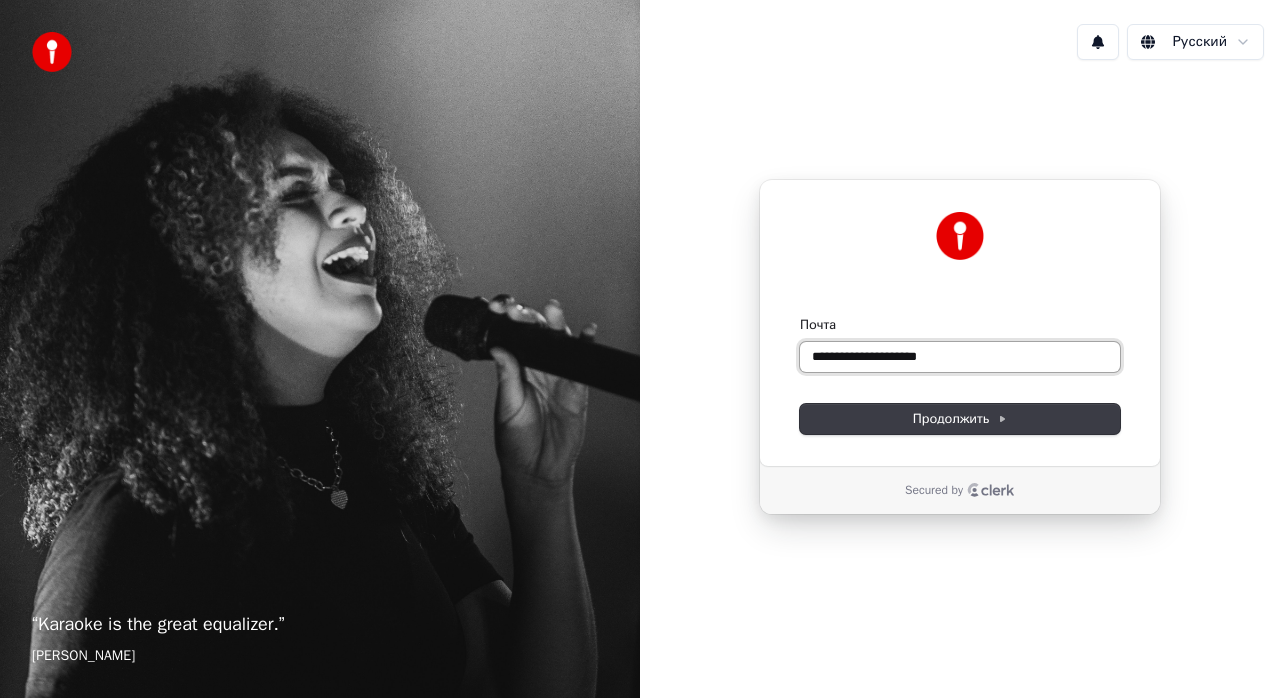 click on "**********" at bounding box center (960, 357) 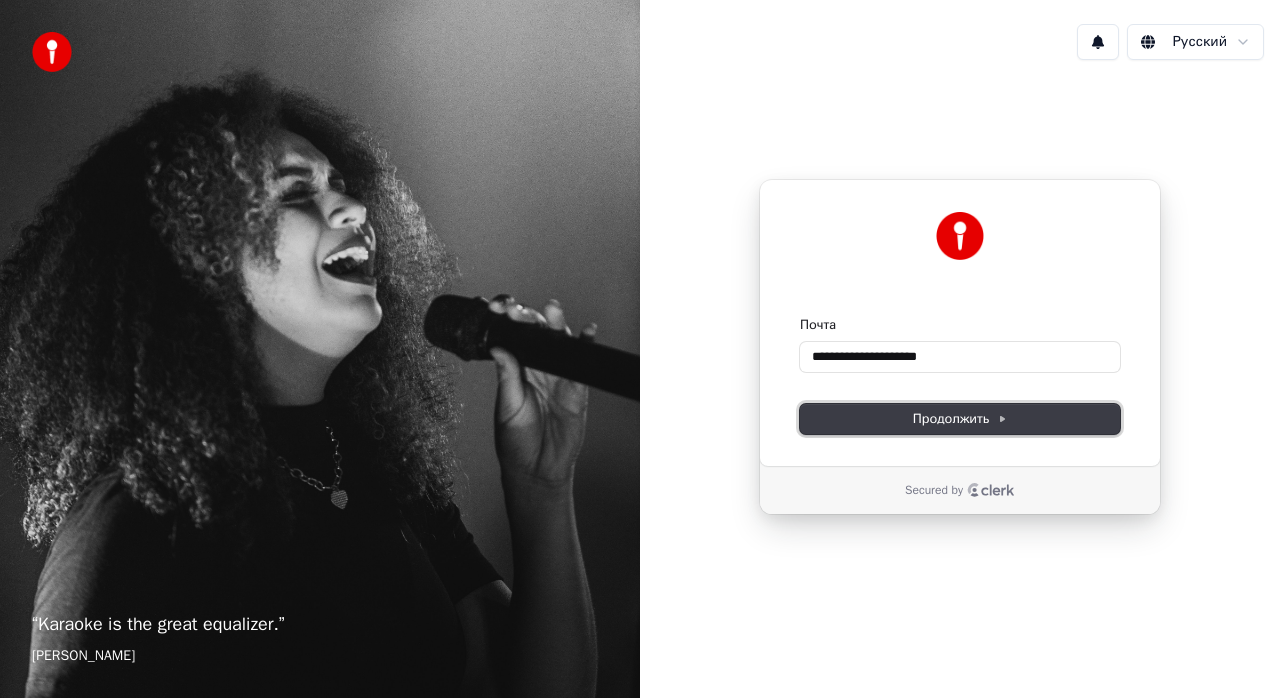 click on "Продолжить" at bounding box center (960, 419) 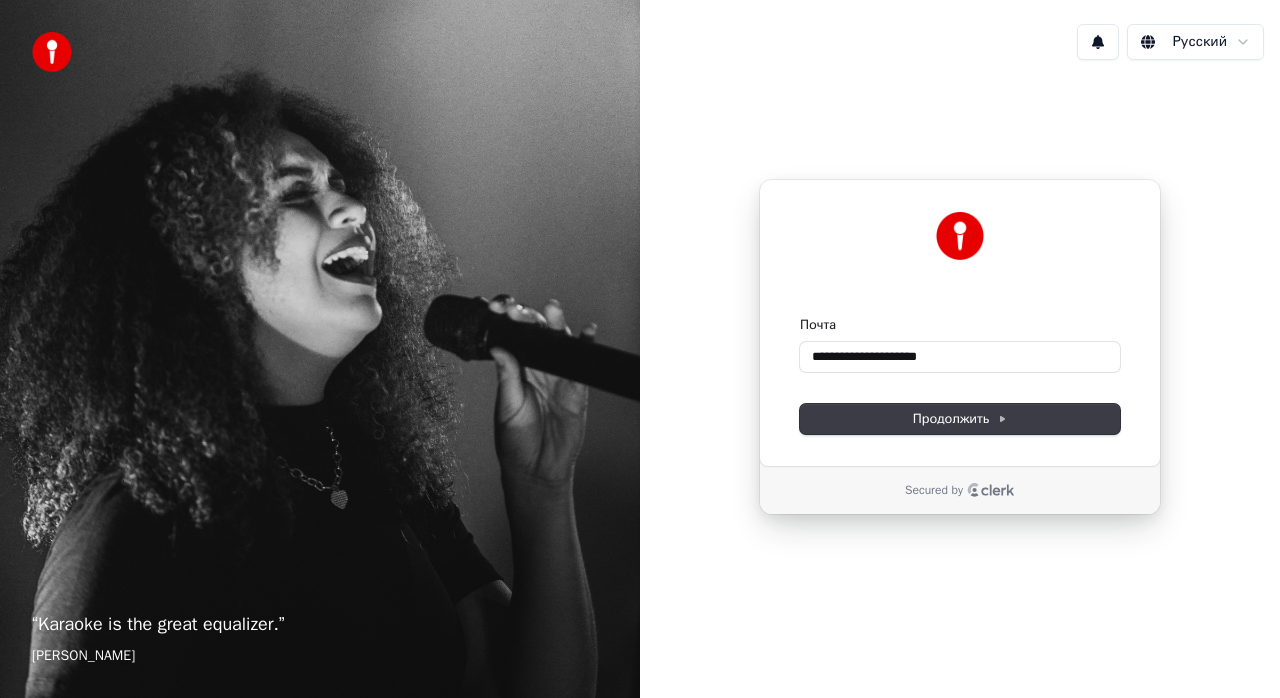 click on "Почта" at bounding box center (960, 325) 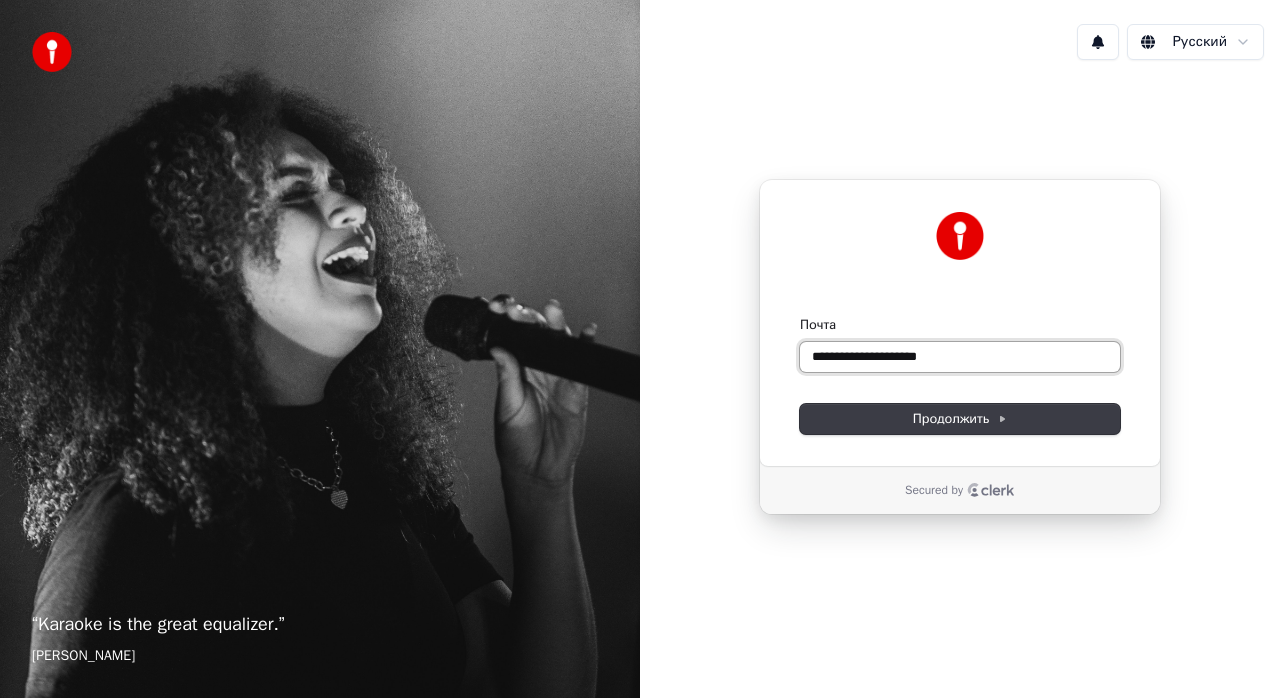 click on "**********" at bounding box center [960, 357] 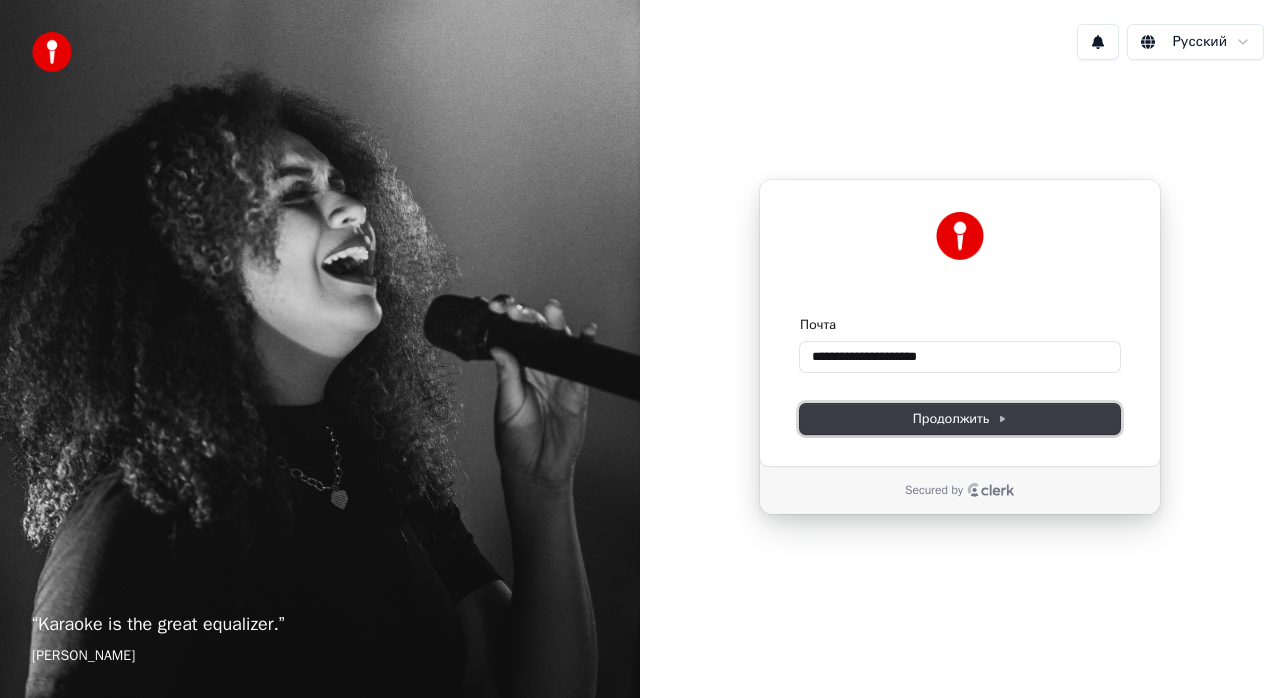 click on "Продолжить" at bounding box center (960, 419) 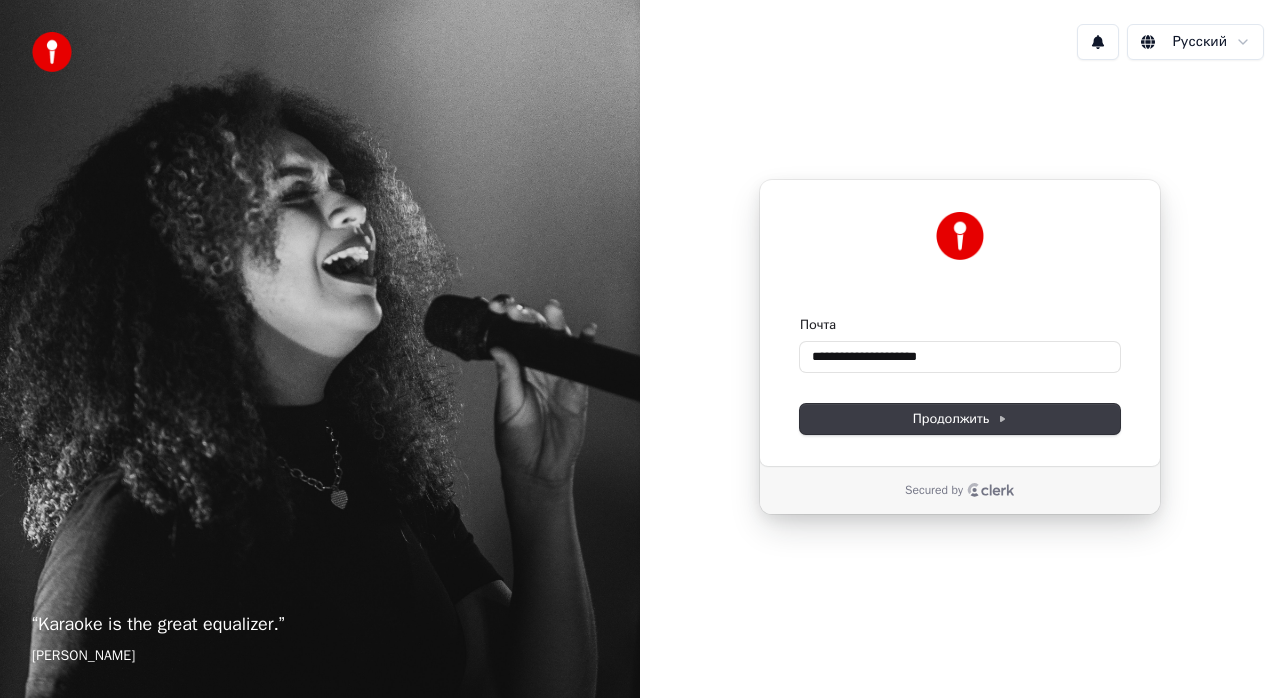 type on "**********" 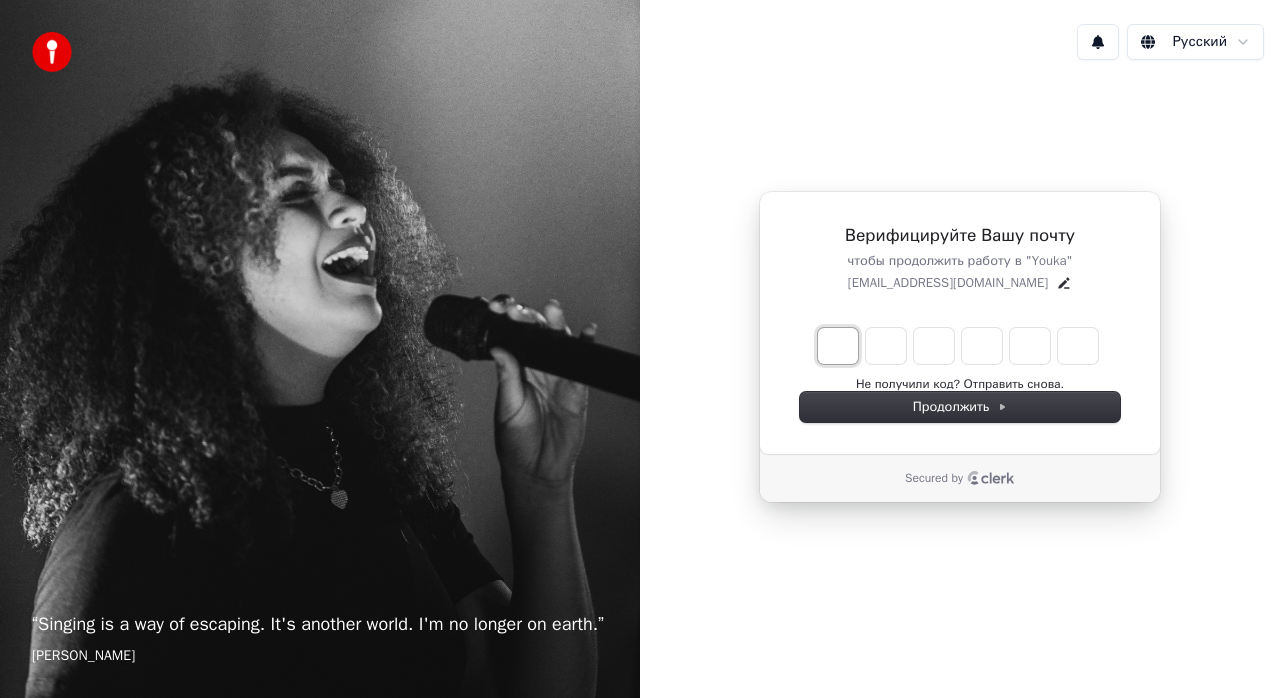 click at bounding box center [838, 346] 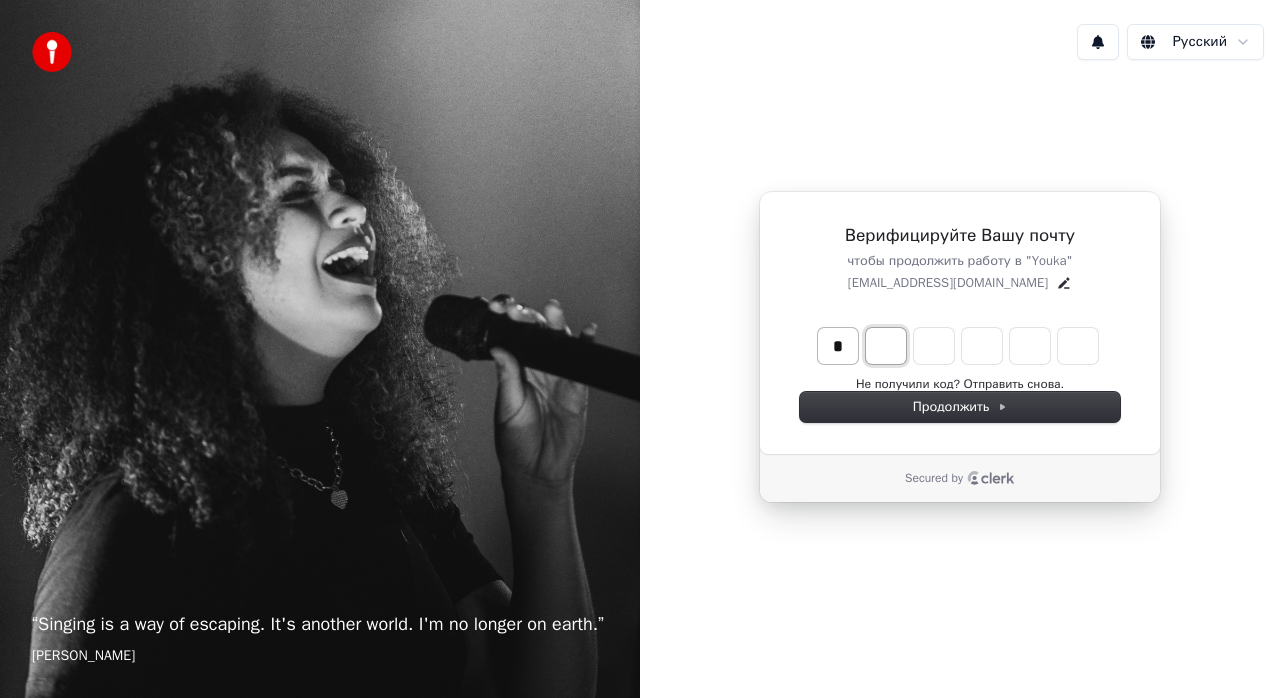 type on "*" 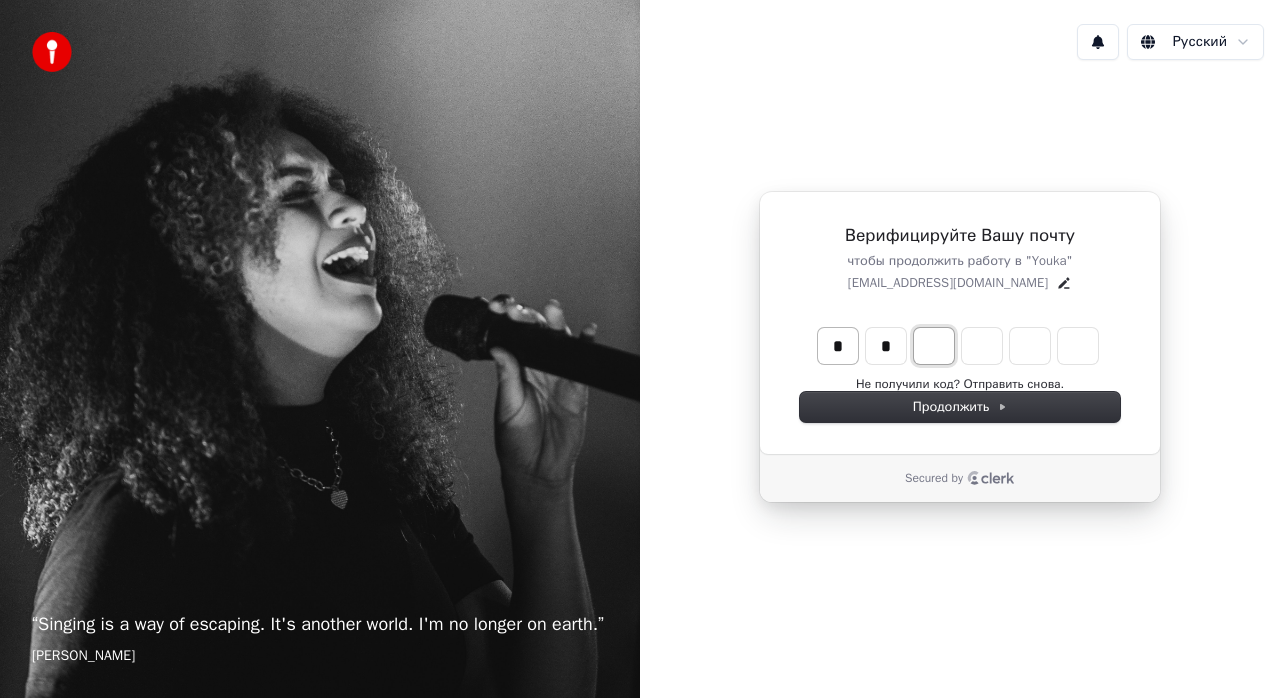 type on "**" 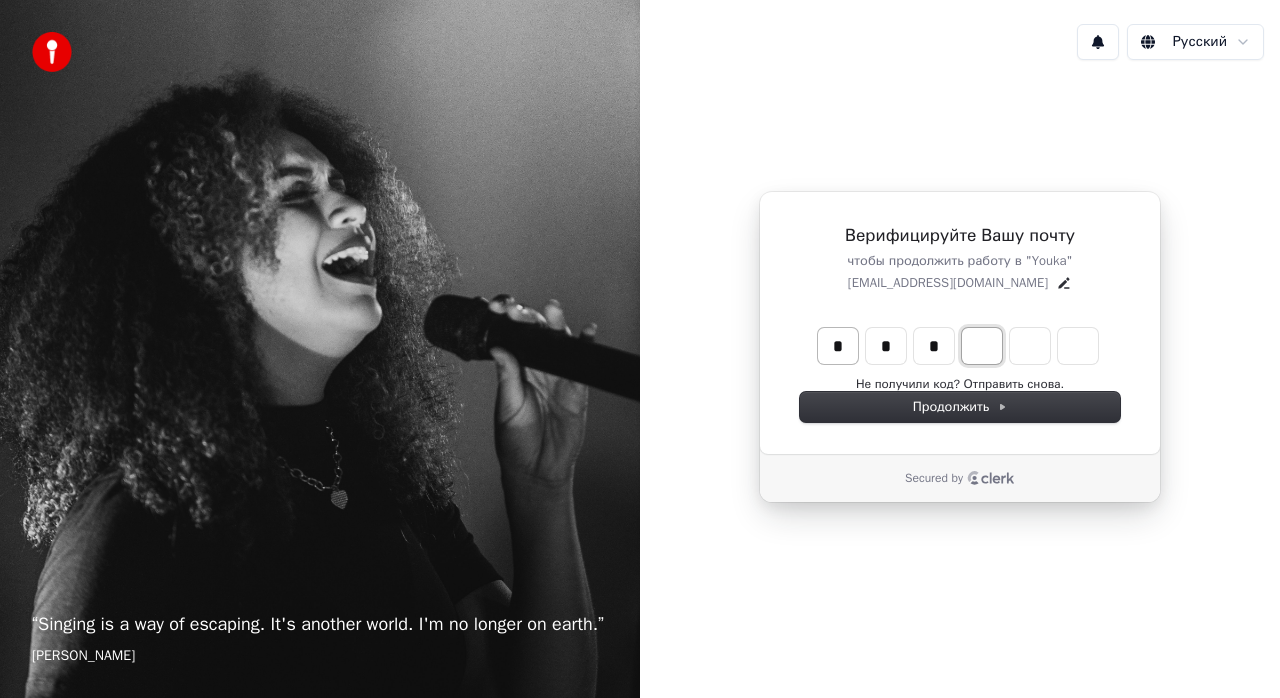 type on "***" 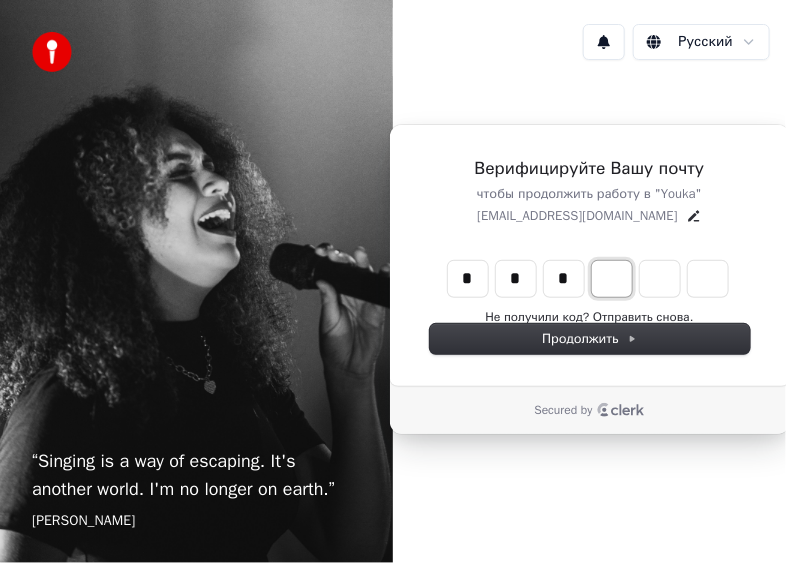 click at bounding box center [612, 279] 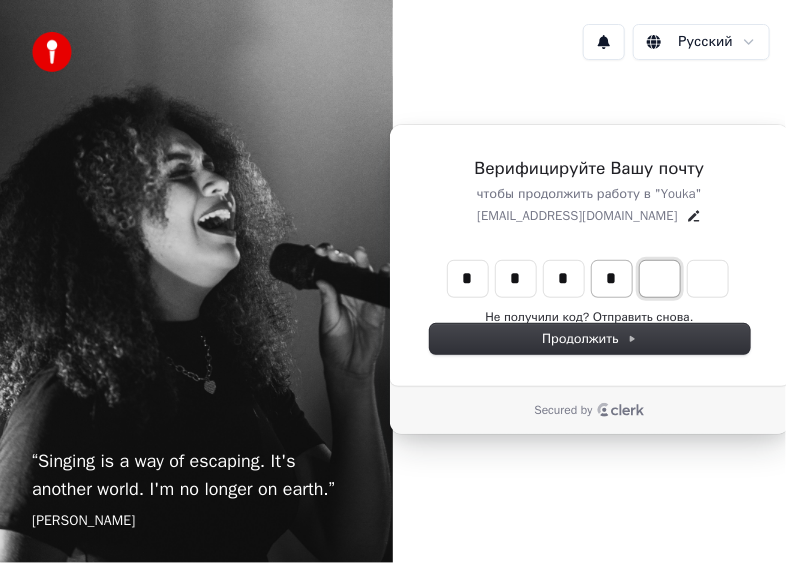 type on "****" 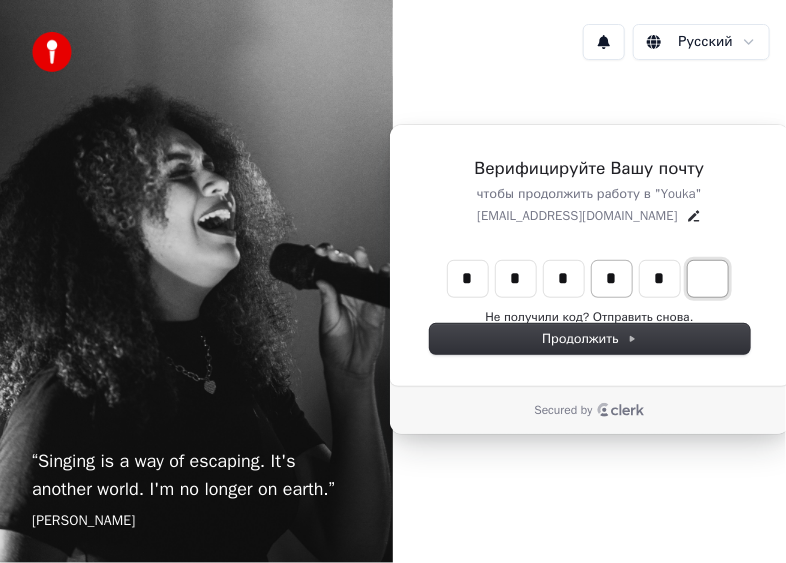 type on "******" 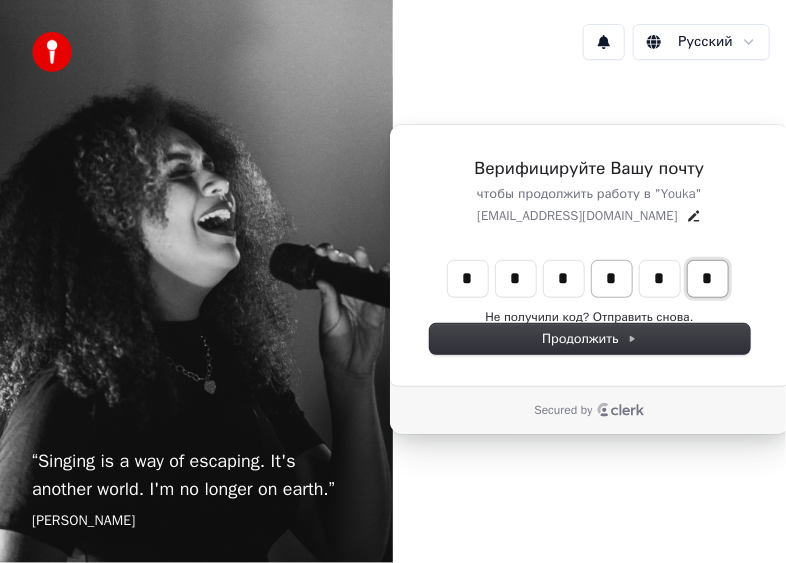 type on "*" 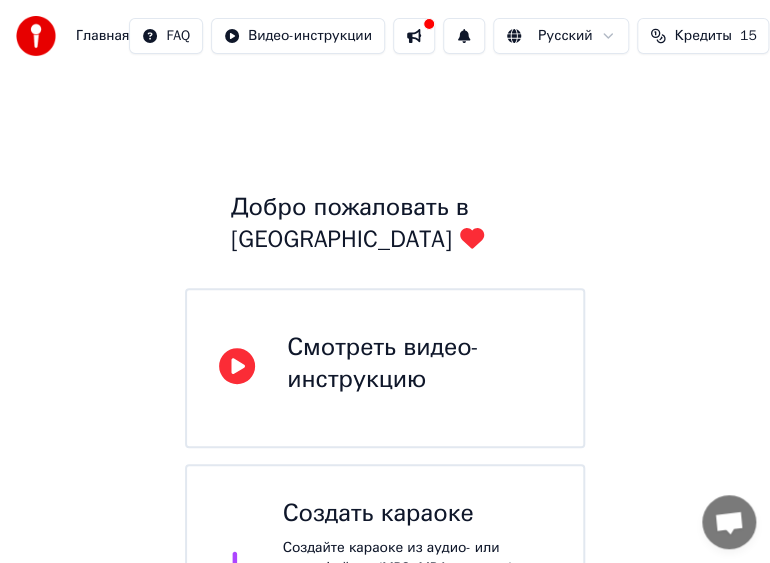 scroll, scrollTop: 108, scrollLeft: 0, axis: vertical 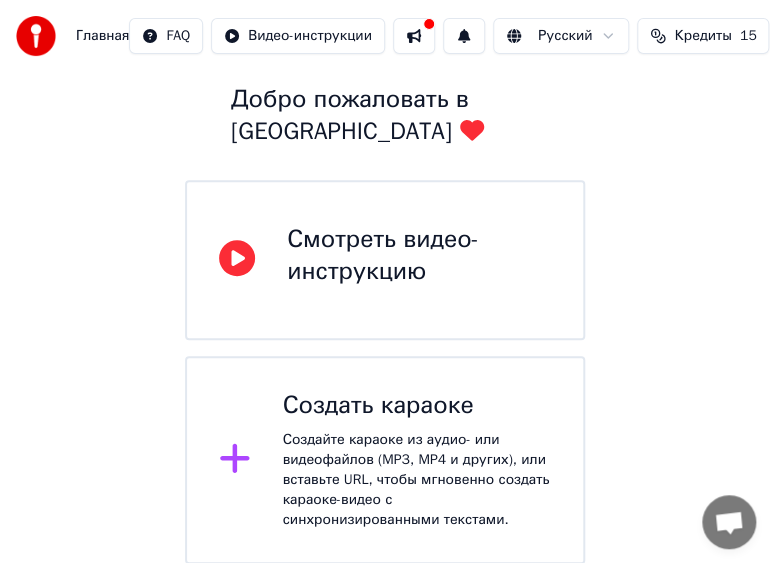 click on "Смотреть видео-инструкцию" at bounding box center [419, 256] 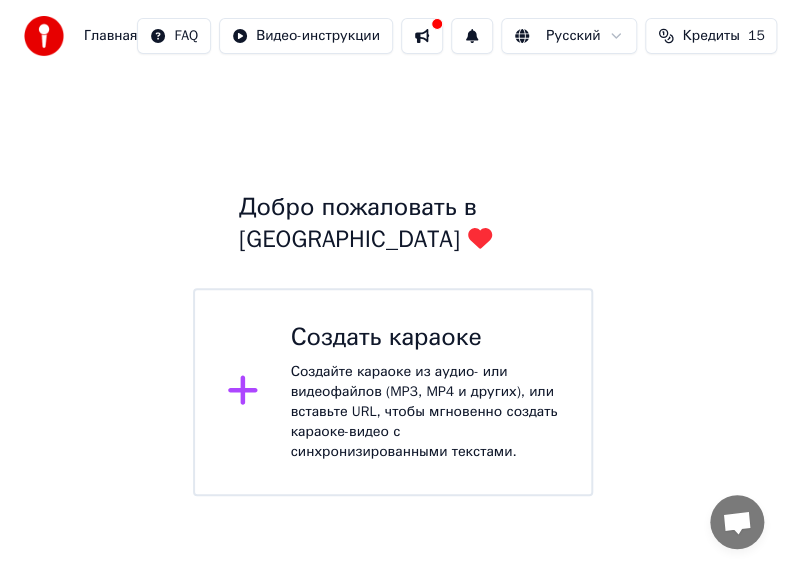 scroll, scrollTop: 0, scrollLeft: 0, axis: both 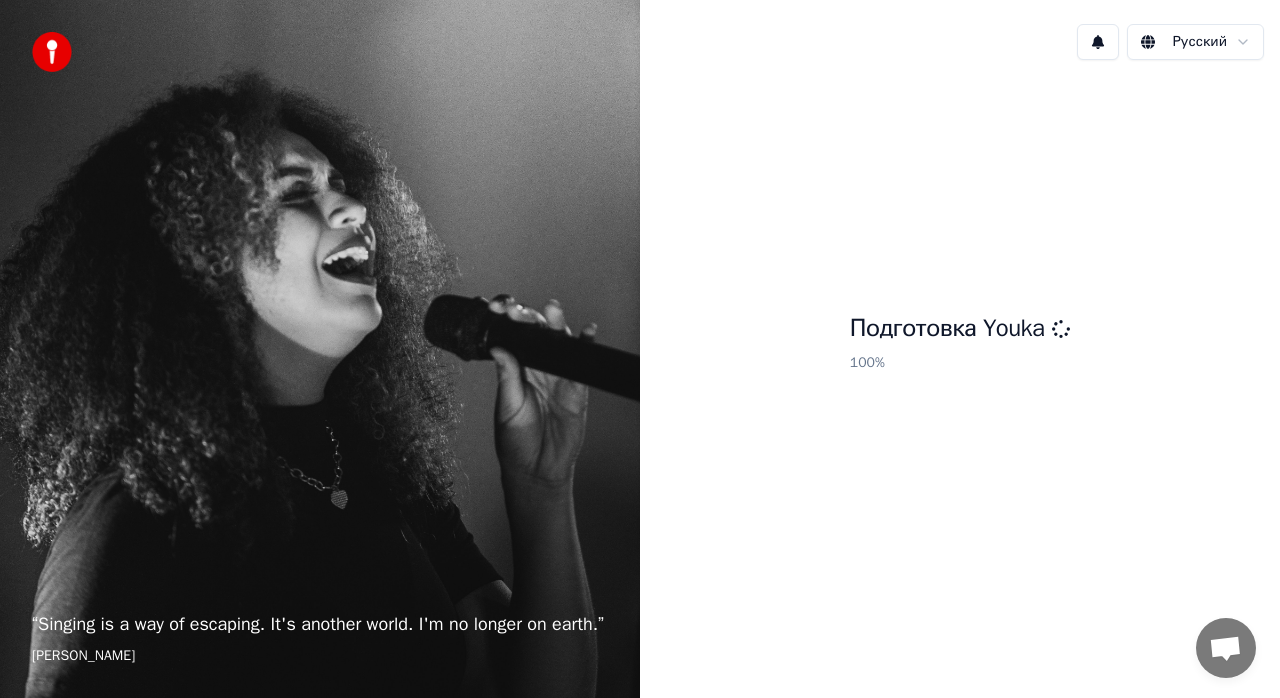 click on "“ Singing is a way of escaping. It's another world. I'm no longer on earth. ” [PERSON_NAME] Русский Подготовка Youka 100 %" at bounding box center [640, 349] 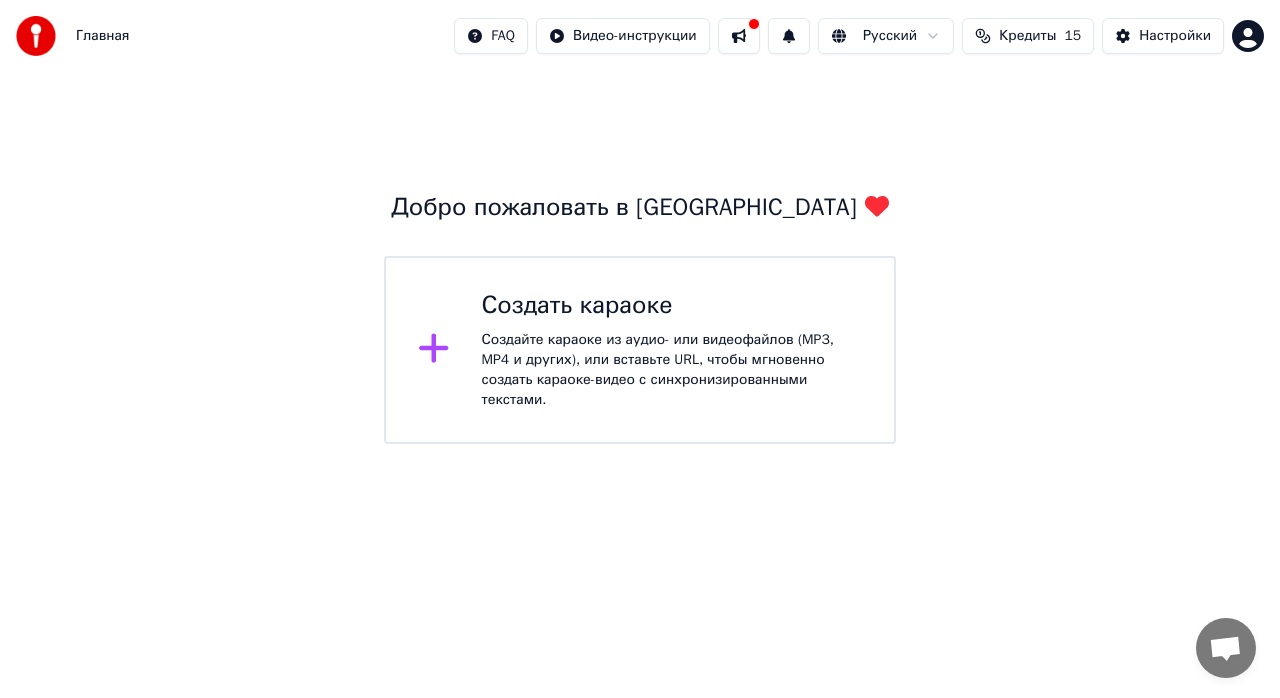 click 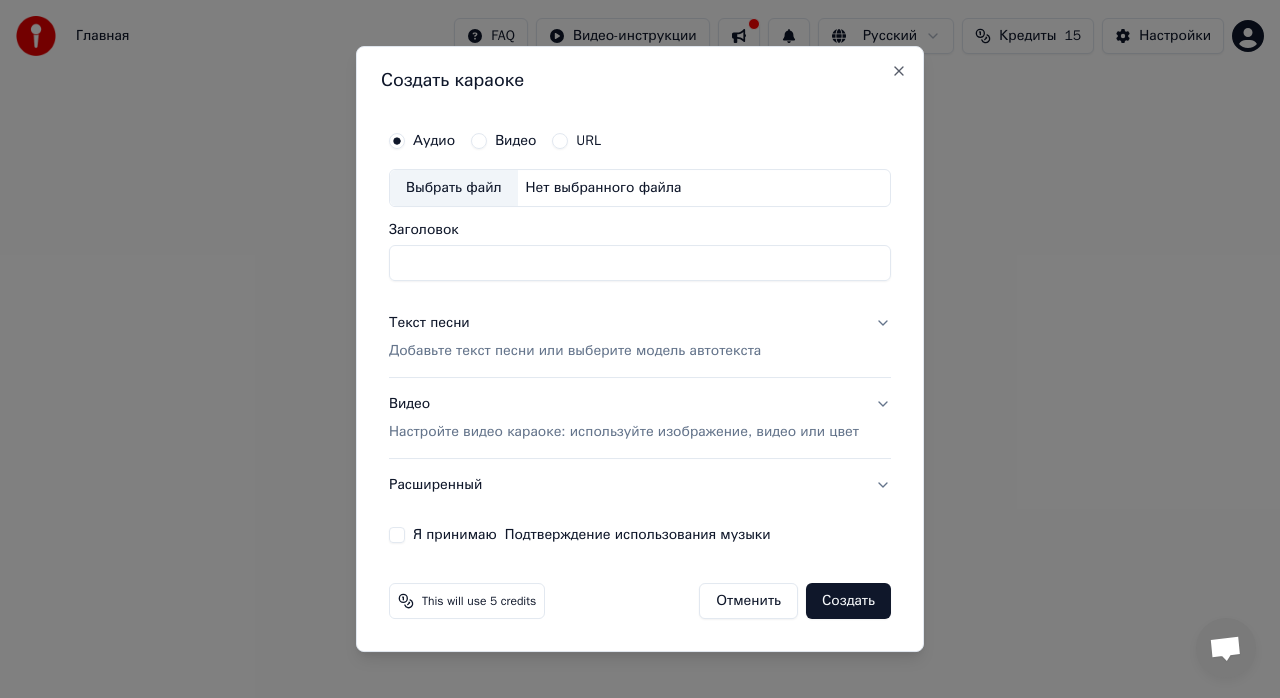 click on "Выбрать файл" at bounding box center [454, 188] 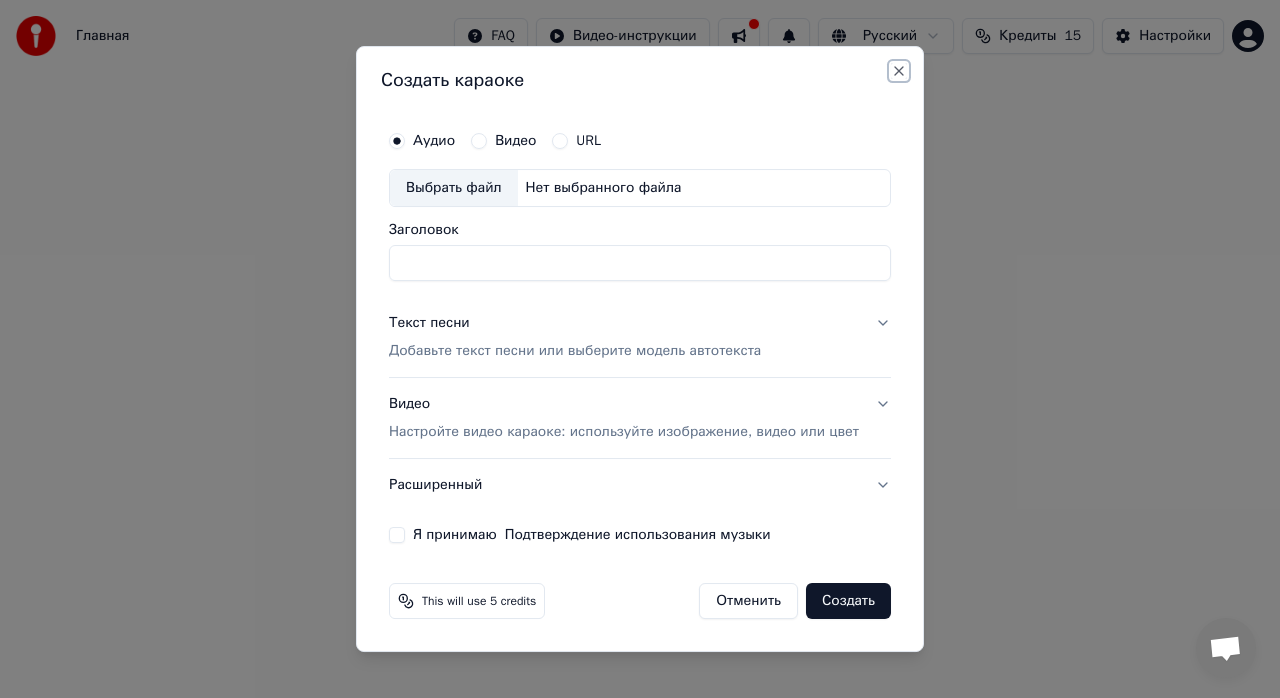 click on "Close" at bounding box center (899, 71) 